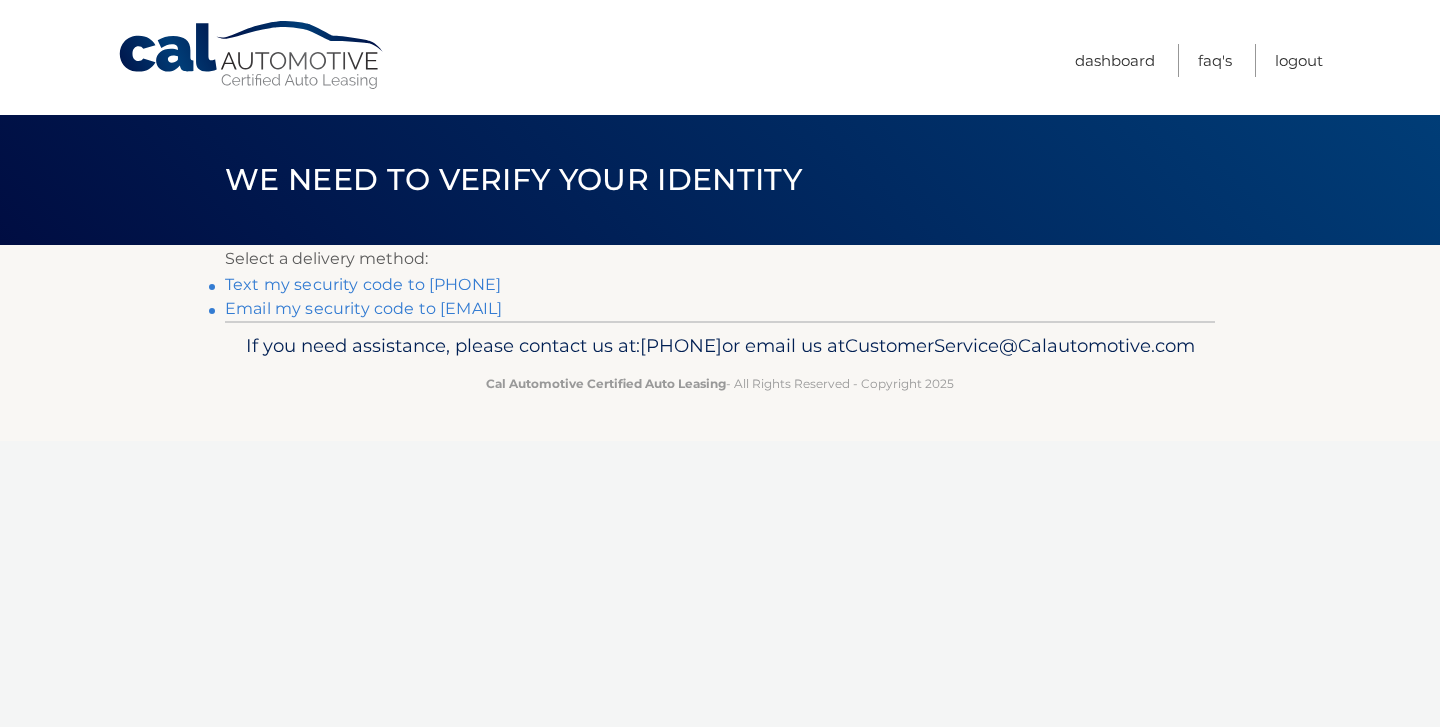 scroll, scrollTop: 0, scrollLeft: 0, axis: both 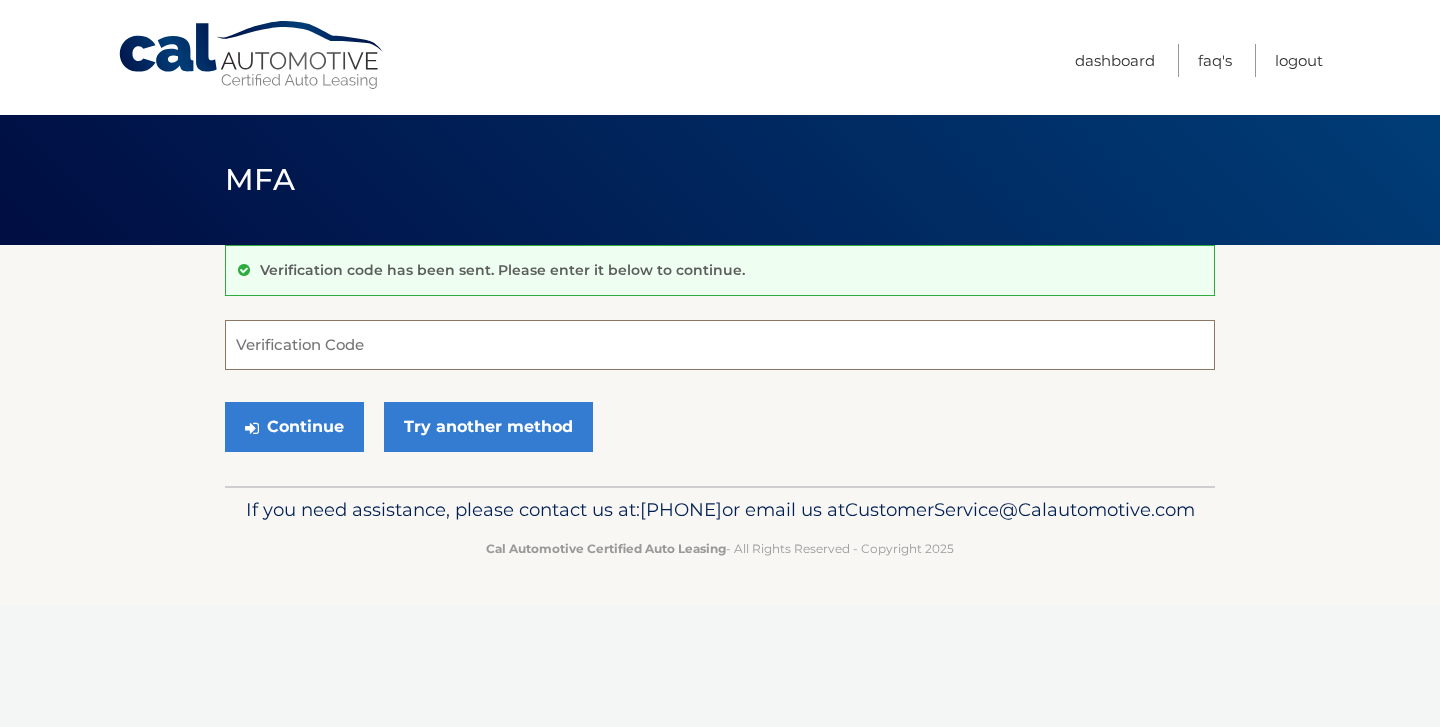 click on "Verification Code" at bounding box center [720, 345] 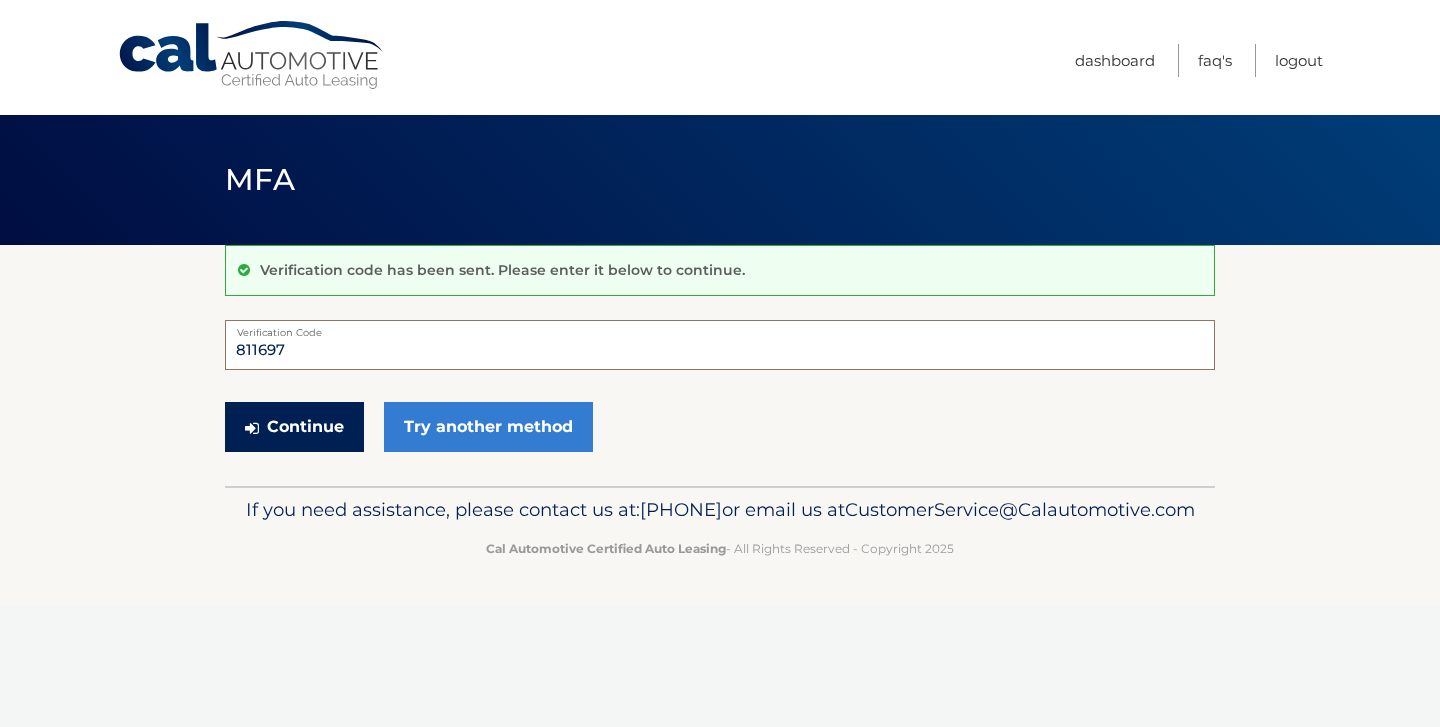 type on "811697" 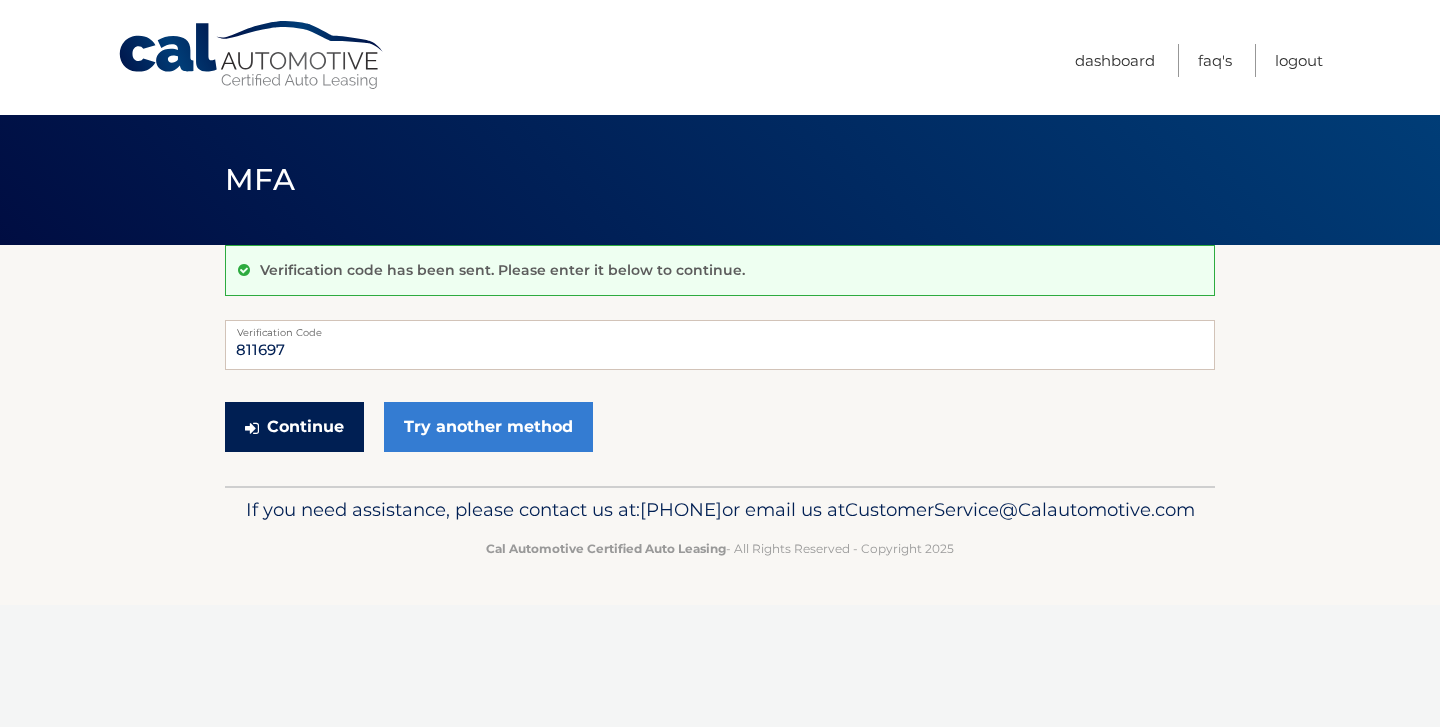 click on "Continue" at bounding box center (294, 427) 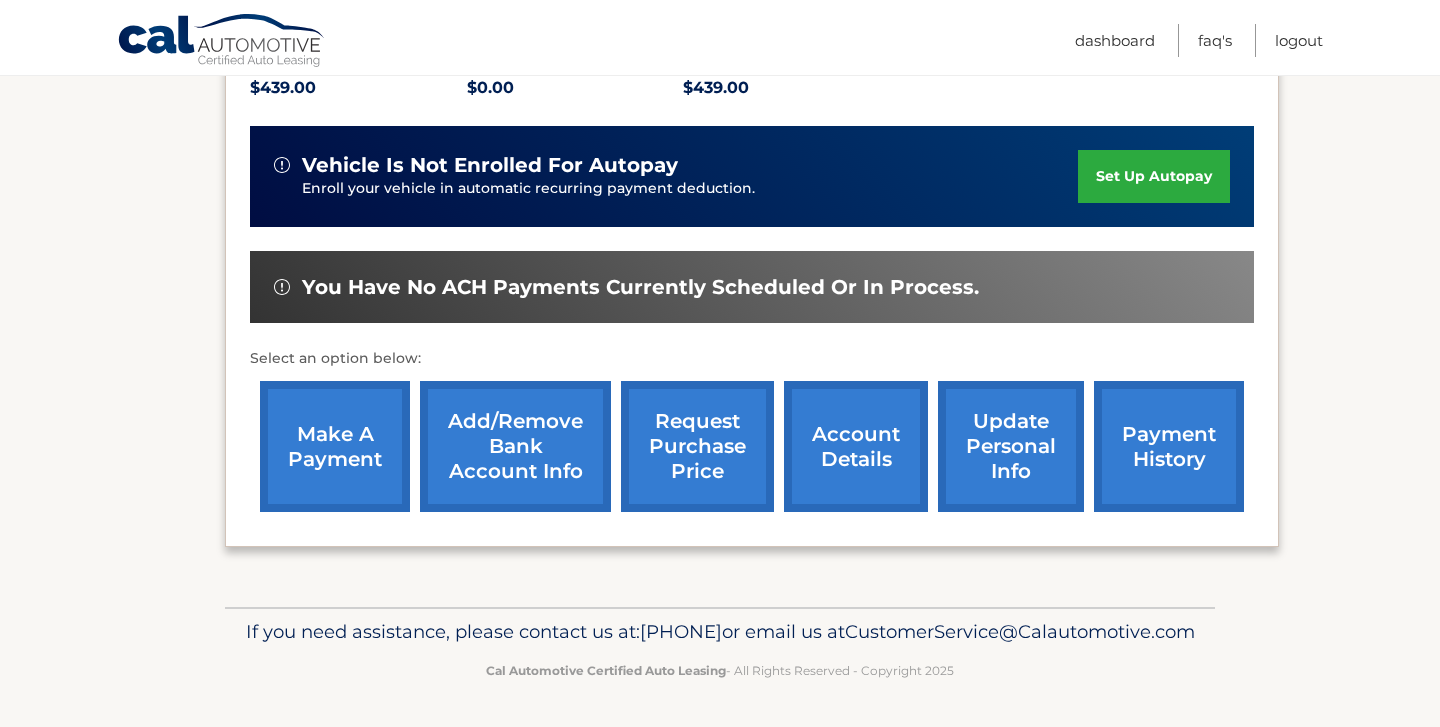 scroll, scrollTop: 484, scrollLeft: 0, axis: vertical 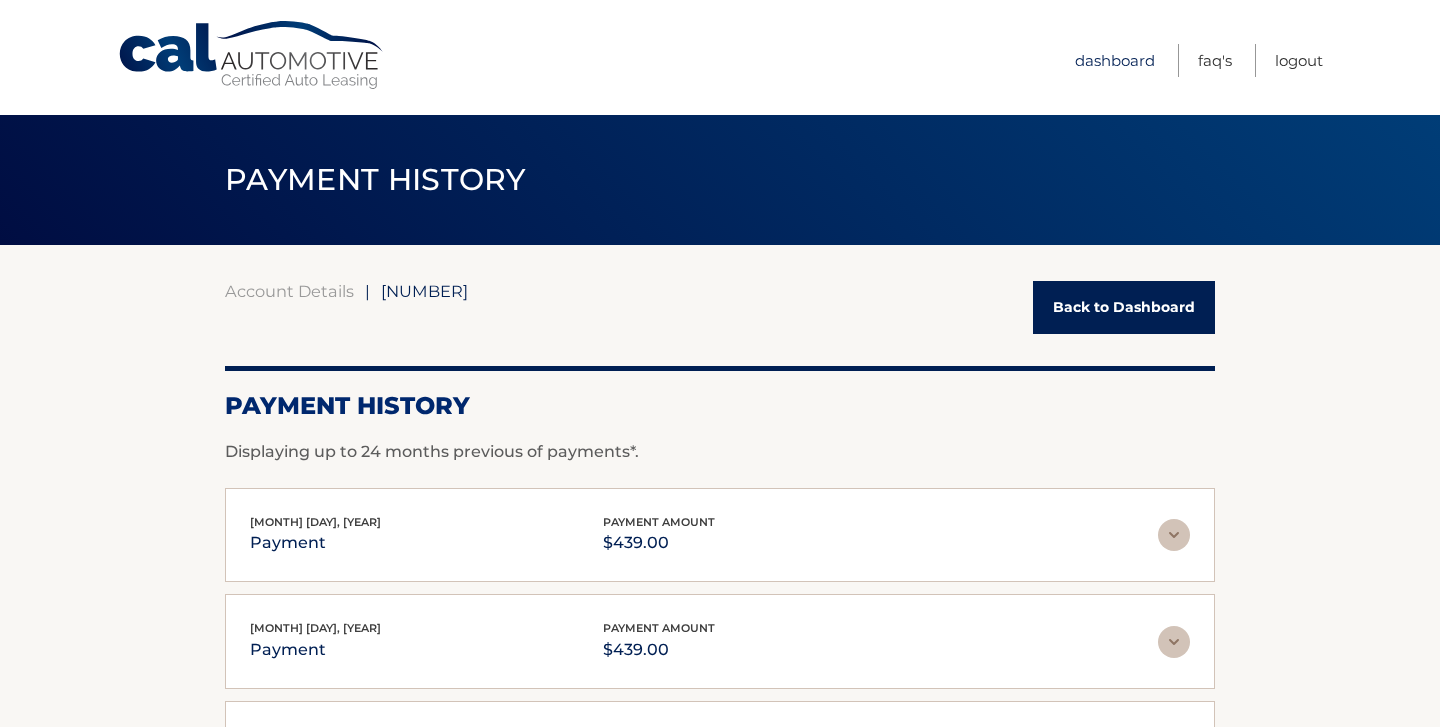 click on "Dashboard" at bounding box center [1115, 60] 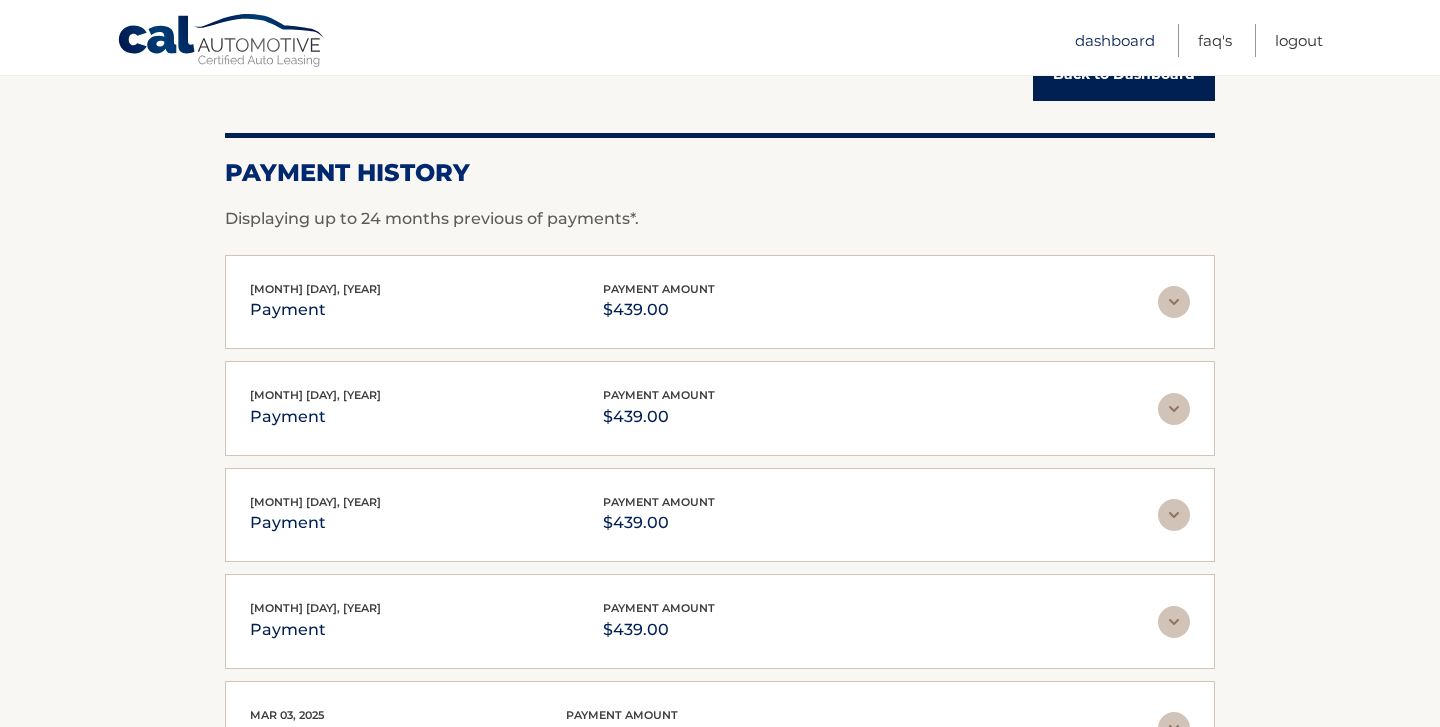 scroll, scrollTop: 257, scrollLeft: 0, axis: vertical 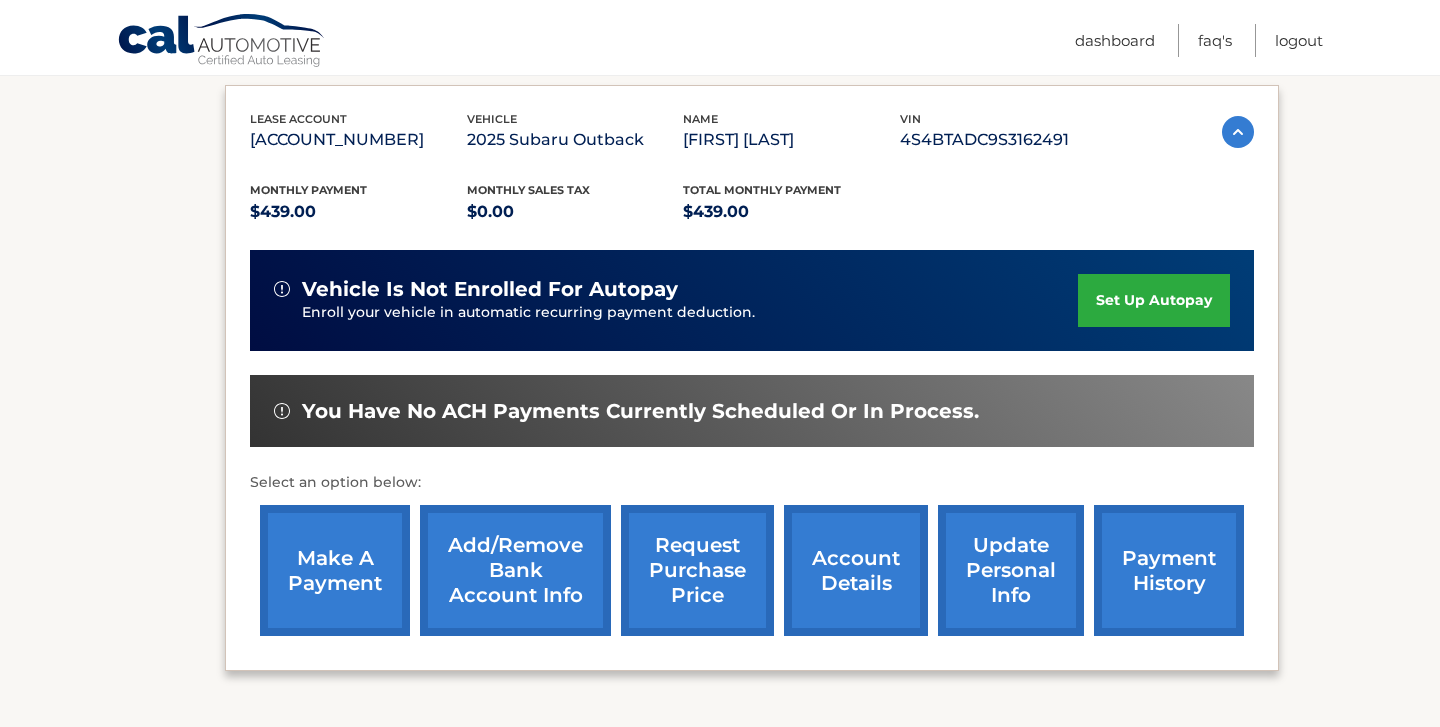 click on "make a payment" at bounding box center [335, 570] 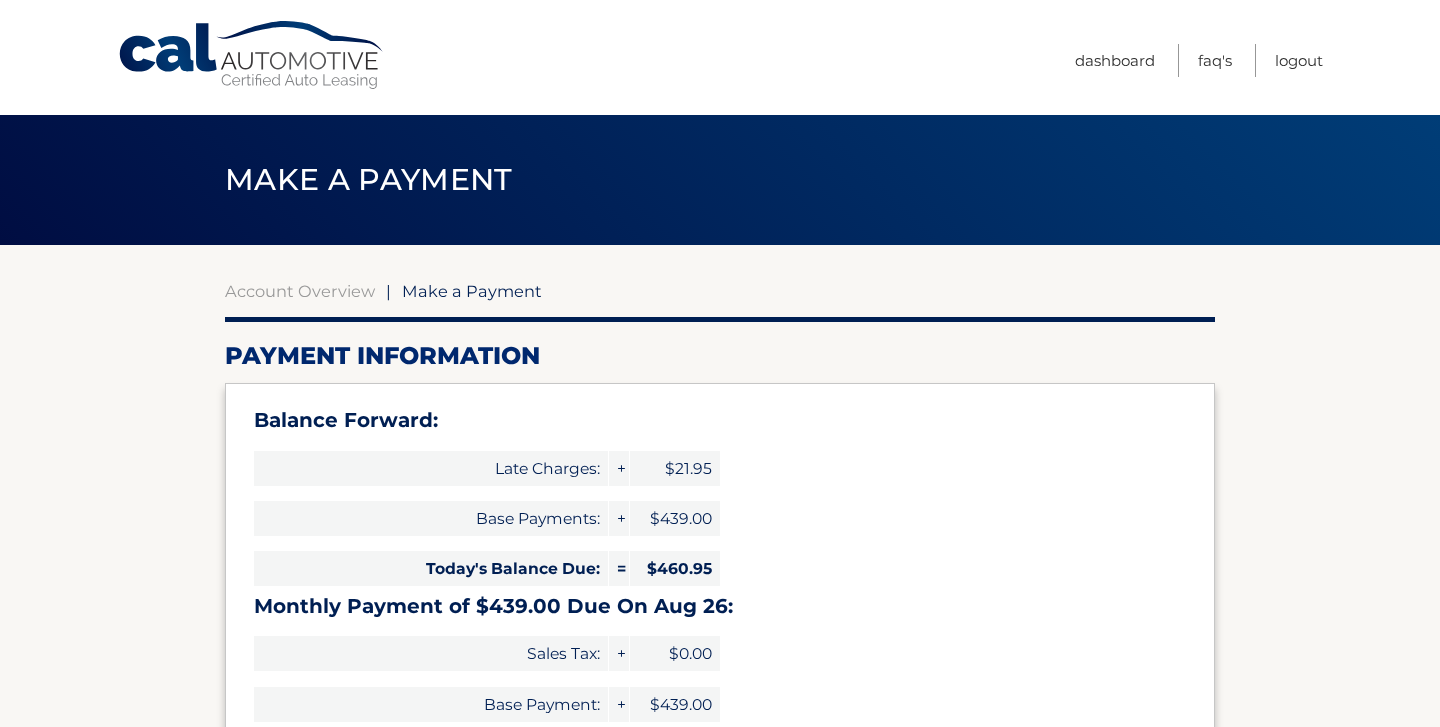 select on "ZGQ5YjUyZDEtYTM1NS00MDMyLWFjYTQtYmVkNDQ2MDlmOWI1" 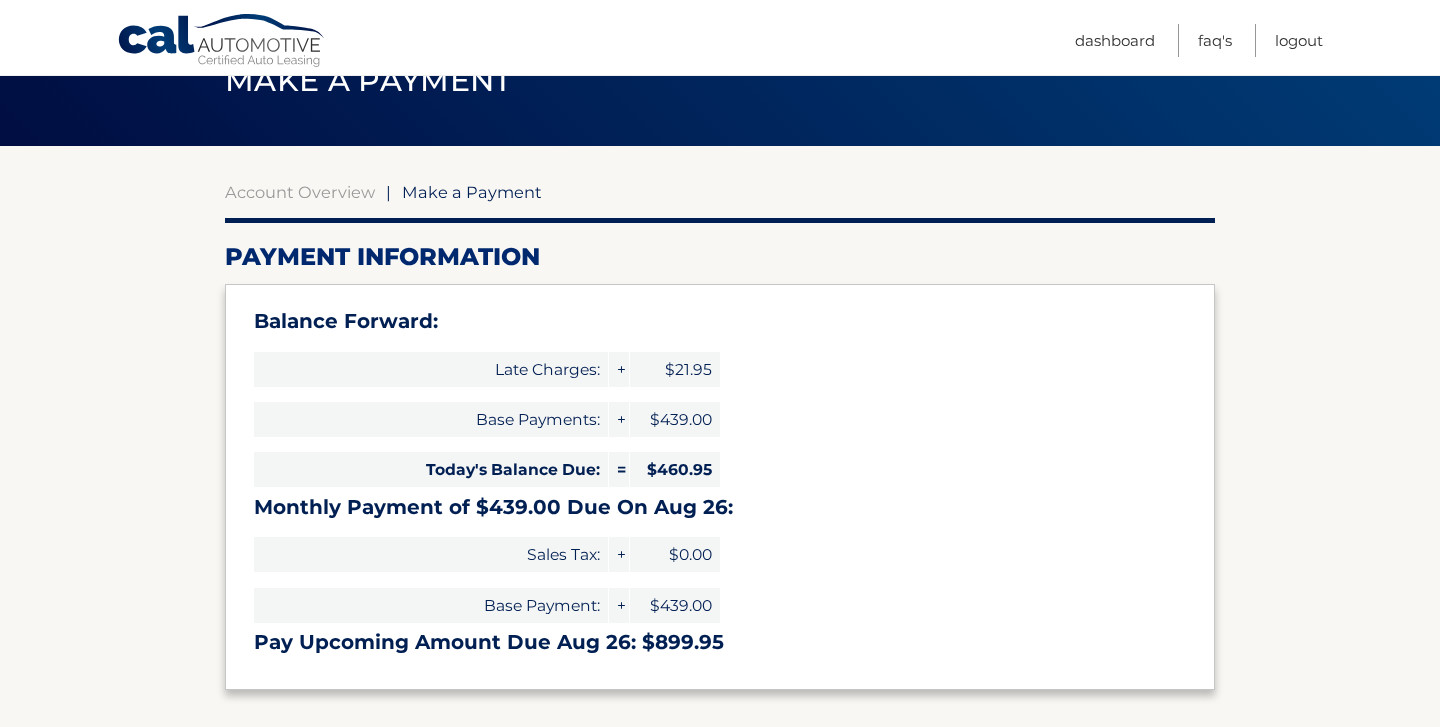 scroll, scrollTop: 0, scrollLeft: 0, axis: both 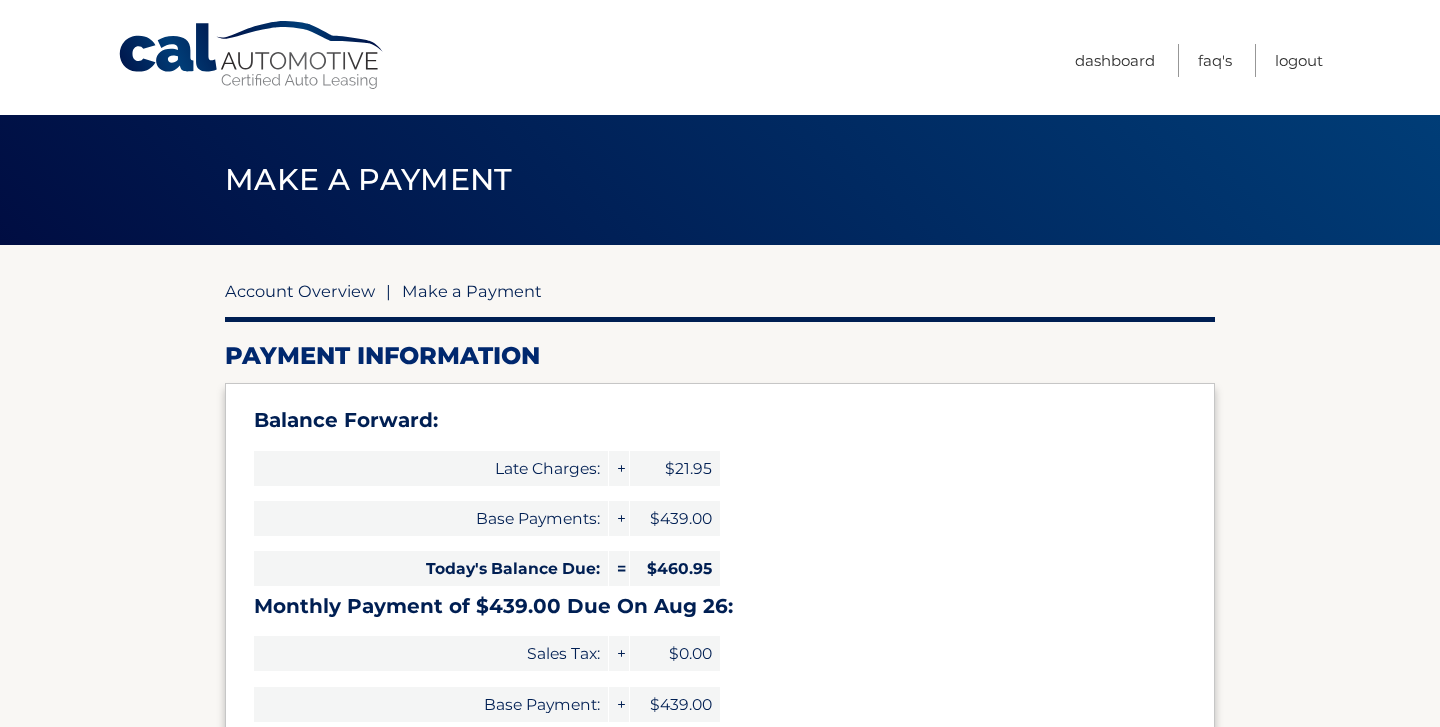 click on "Account Overview" at bounding box center (300, 291) 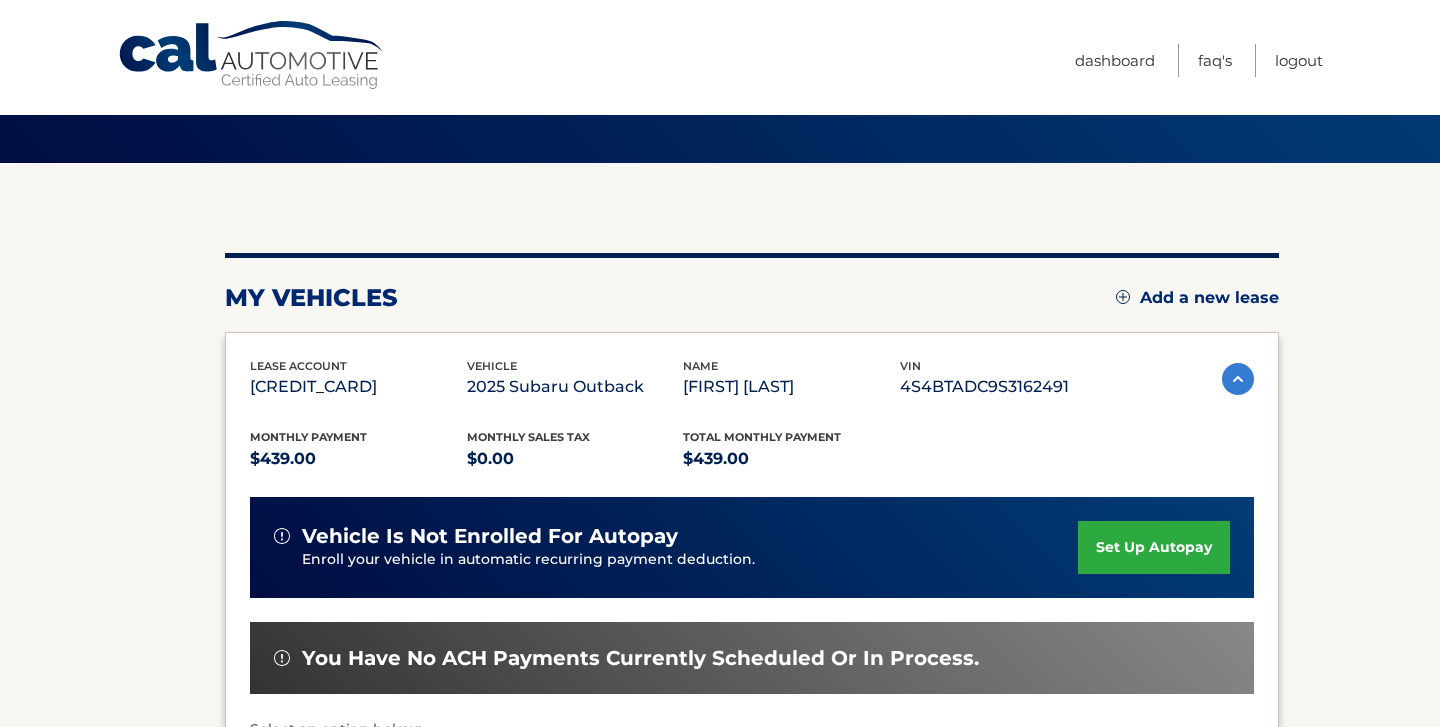 scroll, scrollTop: 86, scrollLeft: 0, axis: vertical 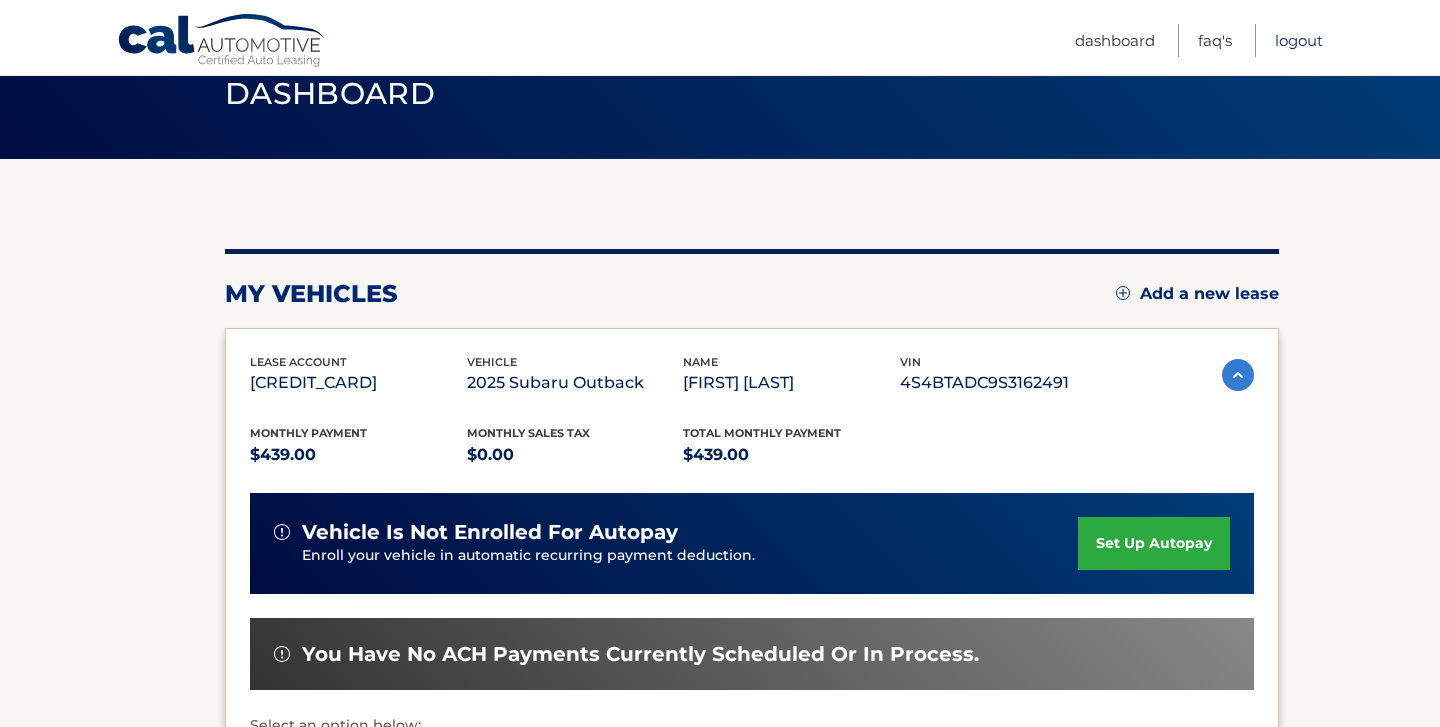 click on "Logout" at bounding box center [1299, 40] 